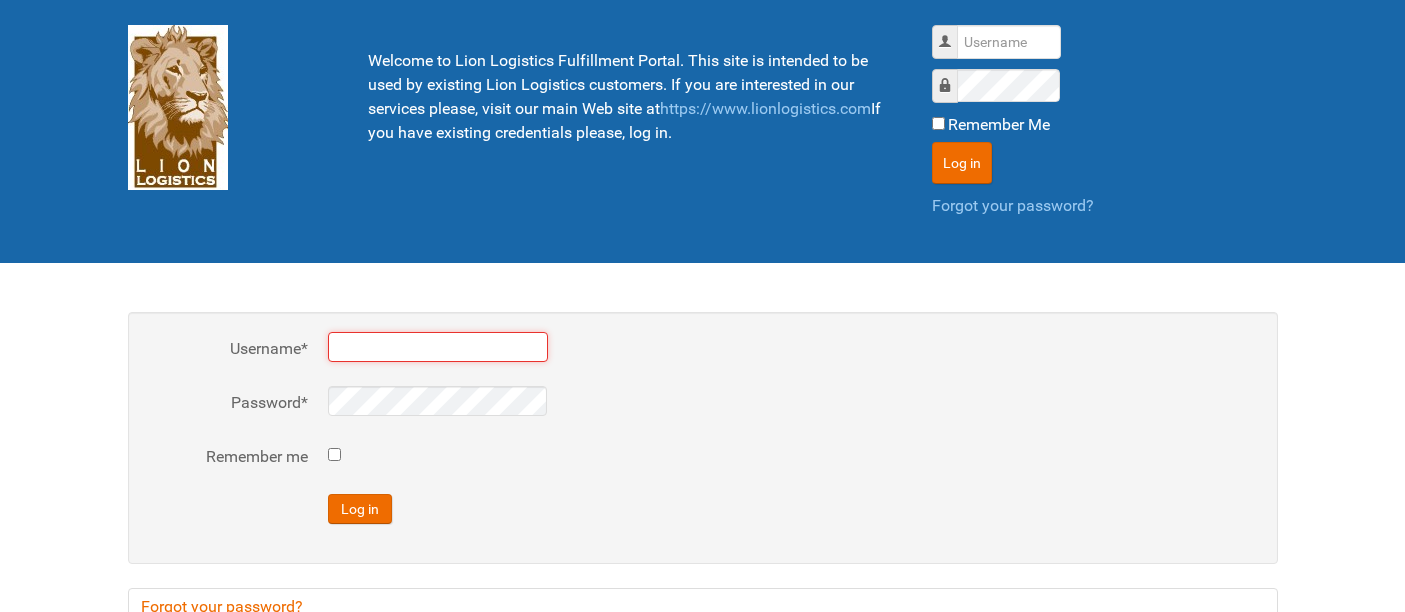 scroll, scrollTop: 0, scrollLeft: 0, axis: both 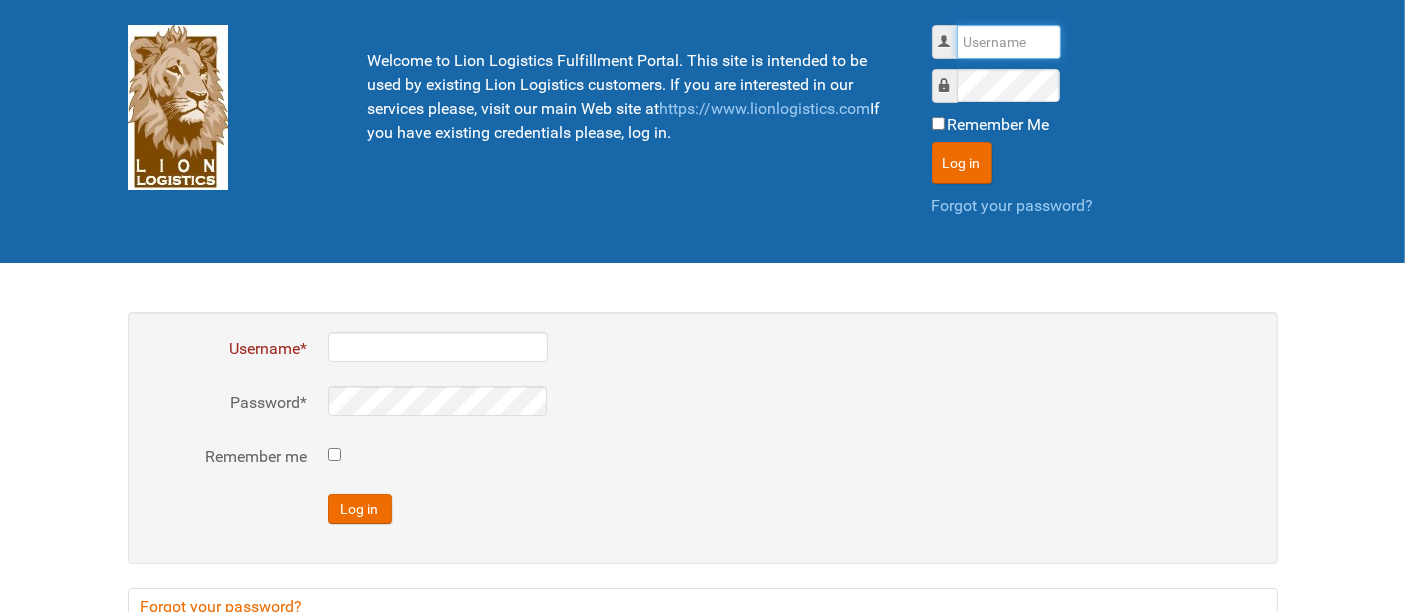 click on "Username" at bounding box center (1009, 42) 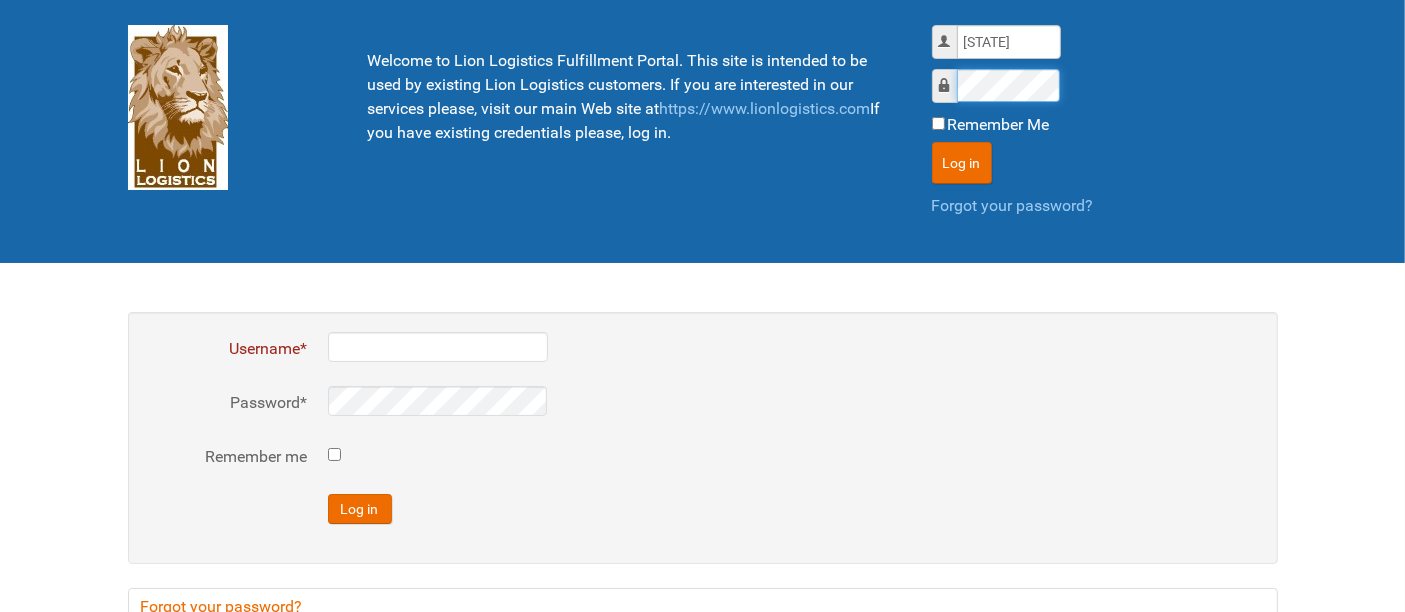 click on "Log in" at bounding box center (962, 163) 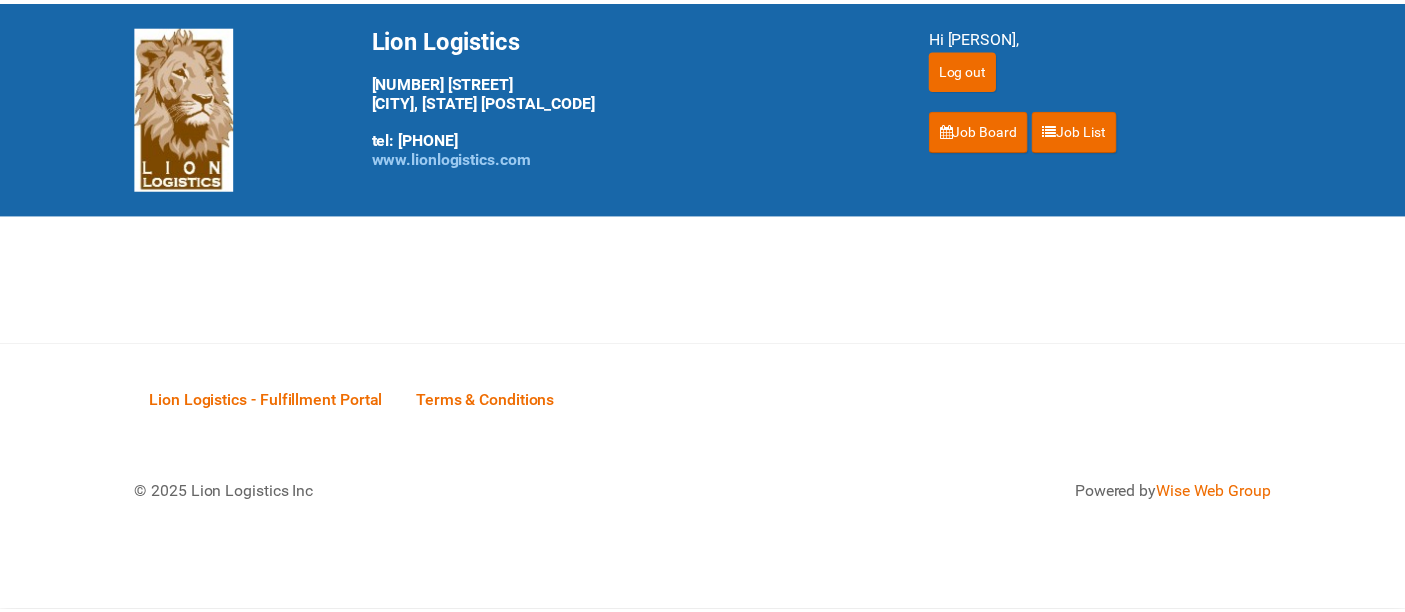 scroll, scrollTop: 0, scrollLeft: 0, axis: both 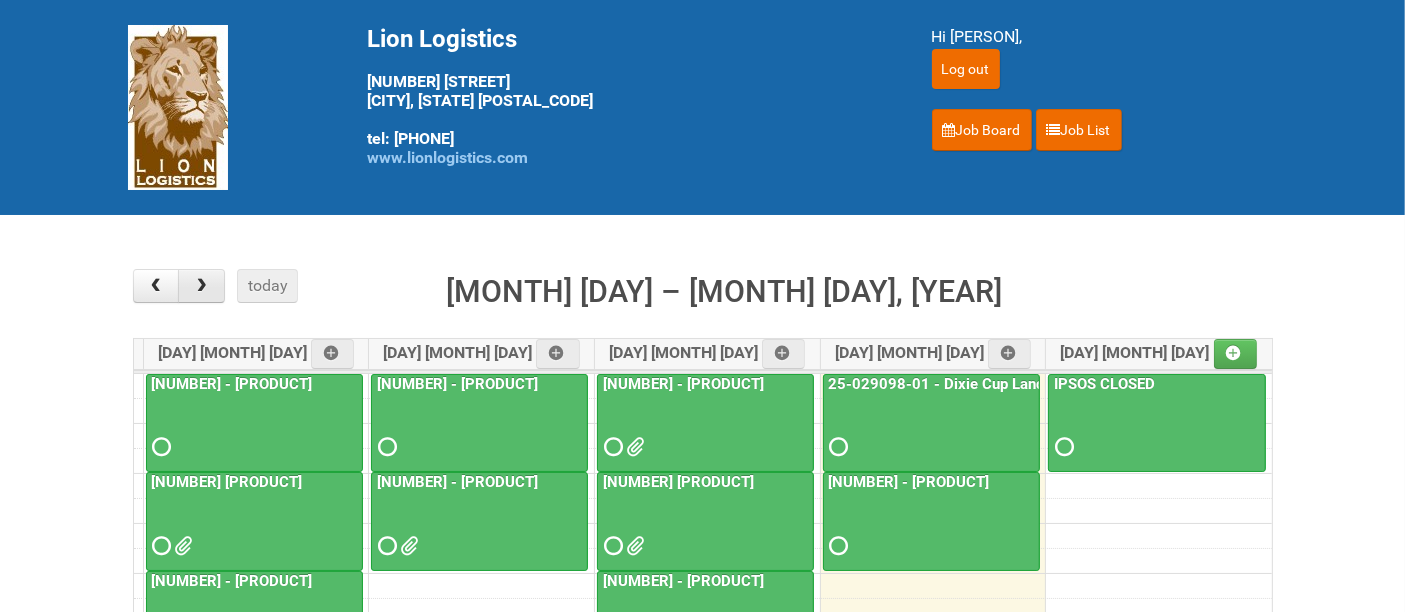 click at bounding box center (201, 286) 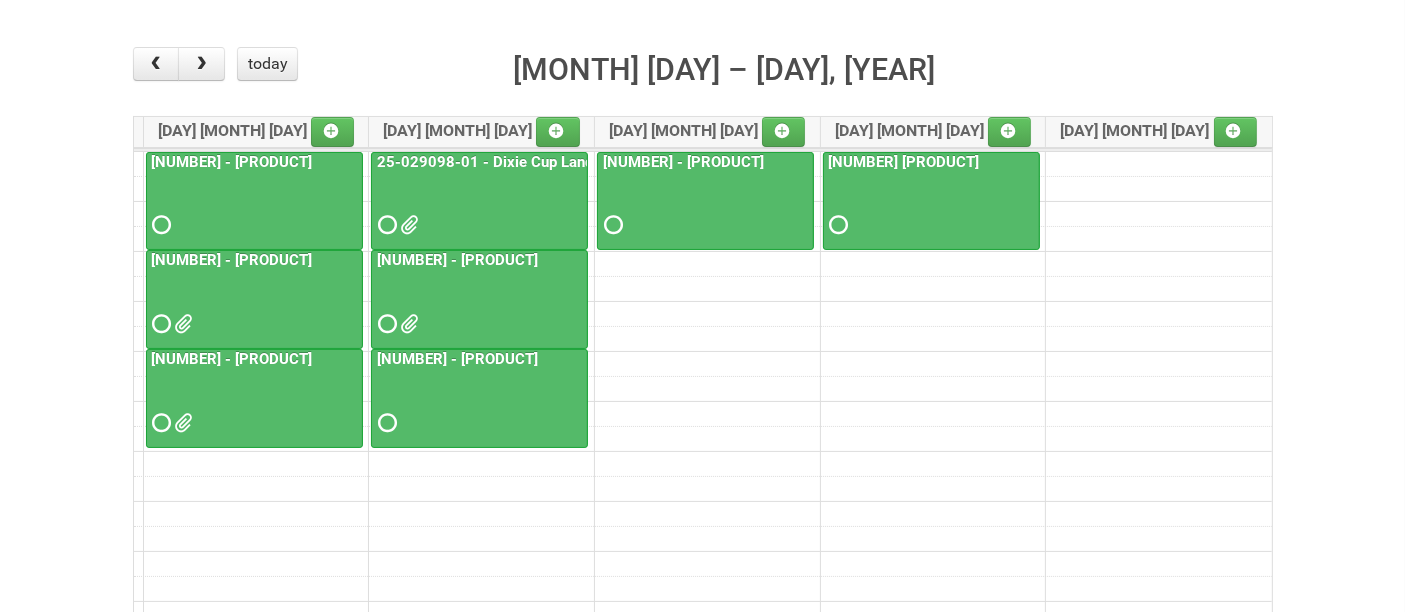 scroll, scrollTop: 111, scrollLeft: 0, axis: vertical 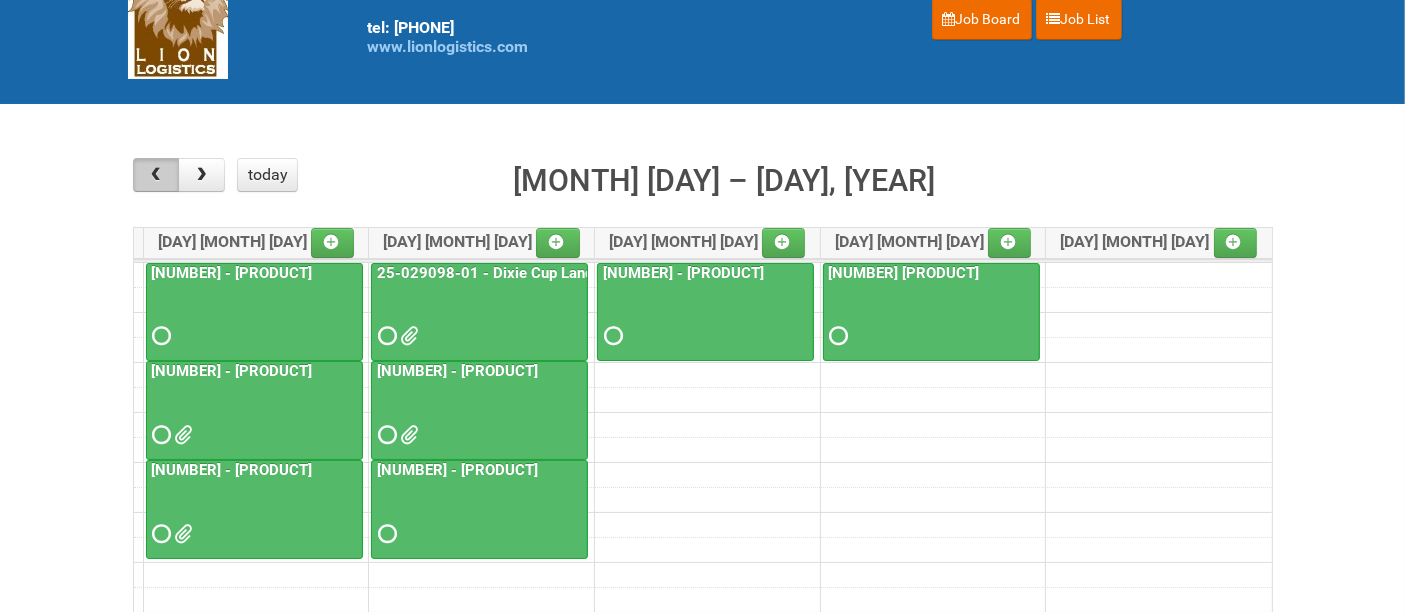 click at bounding box center [155, 175] 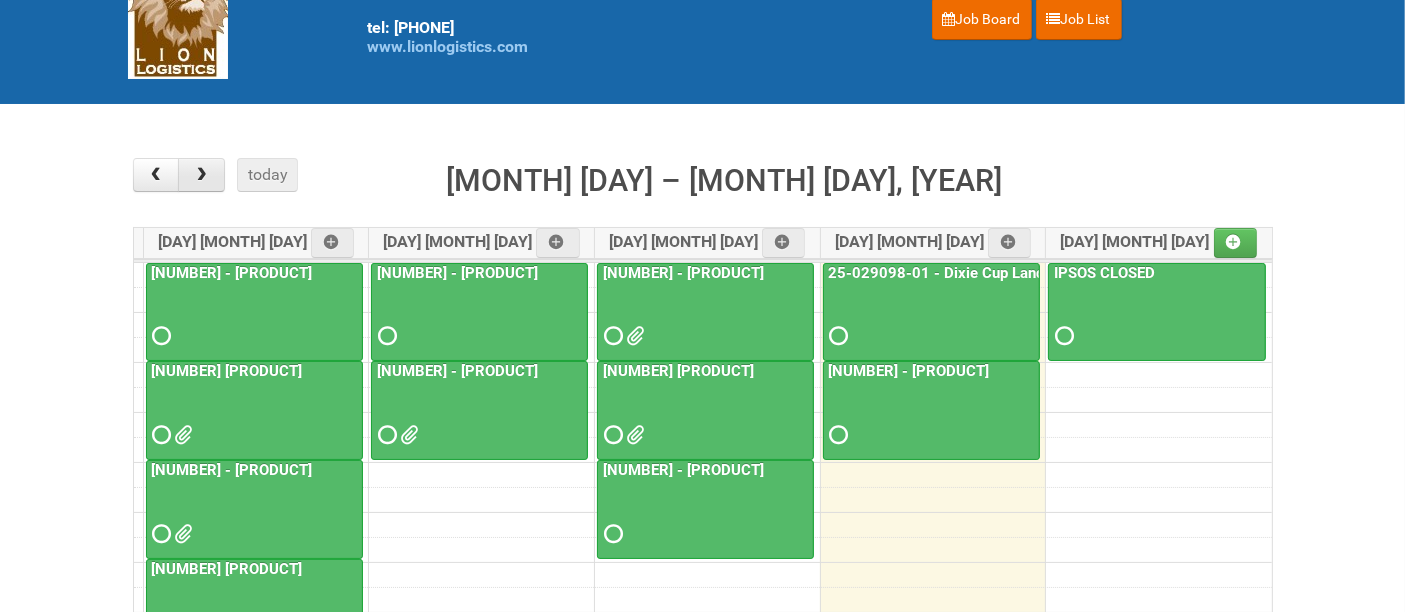 click at bounding box center [201, 175] 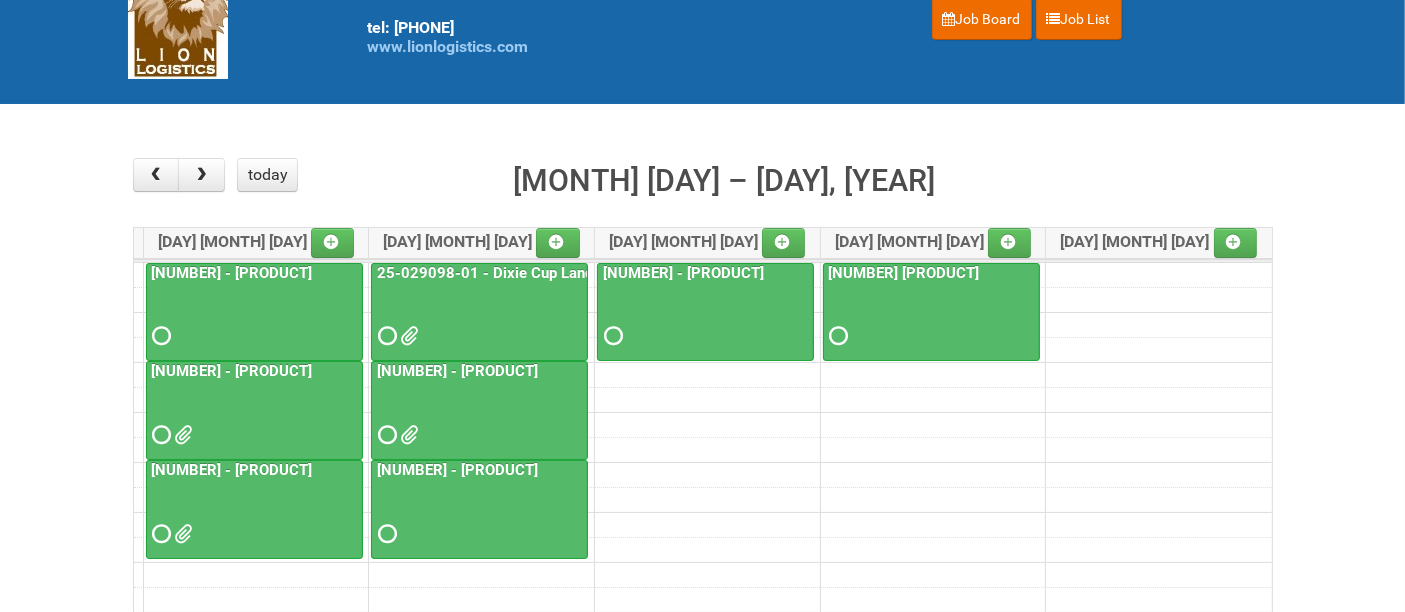 click at bounding box center (931, 318) 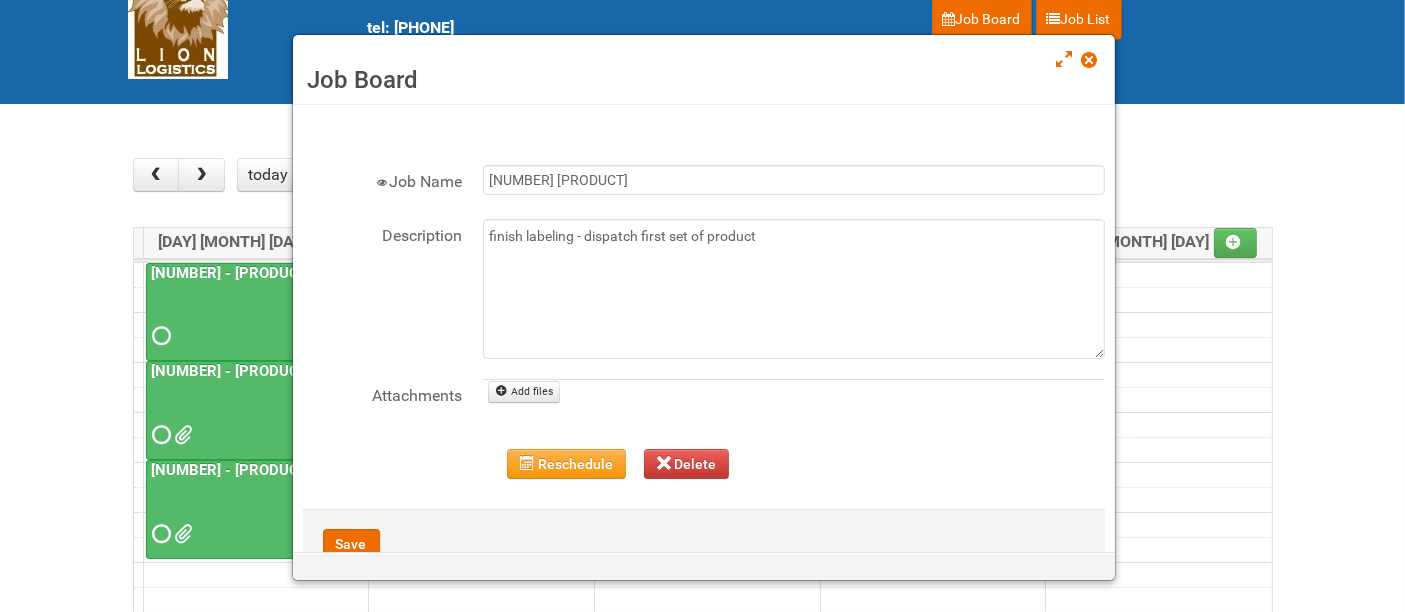 click at bounding box center (1089, 60) 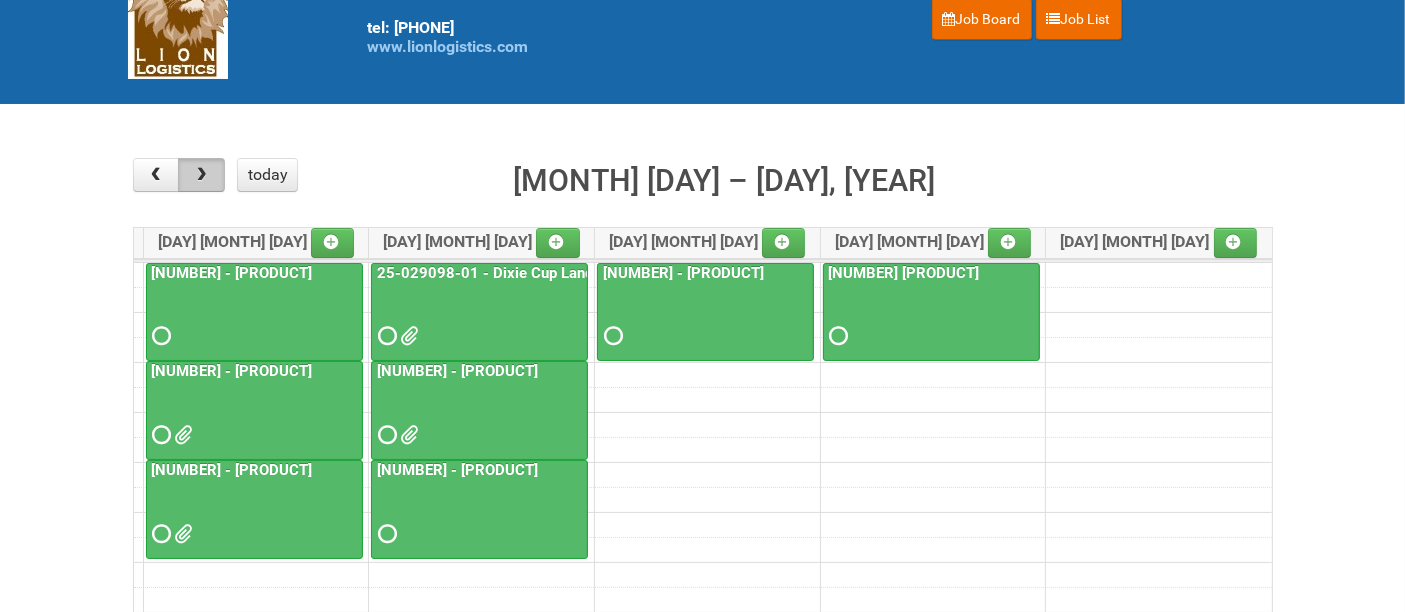 click at bounding box center (201, 175) 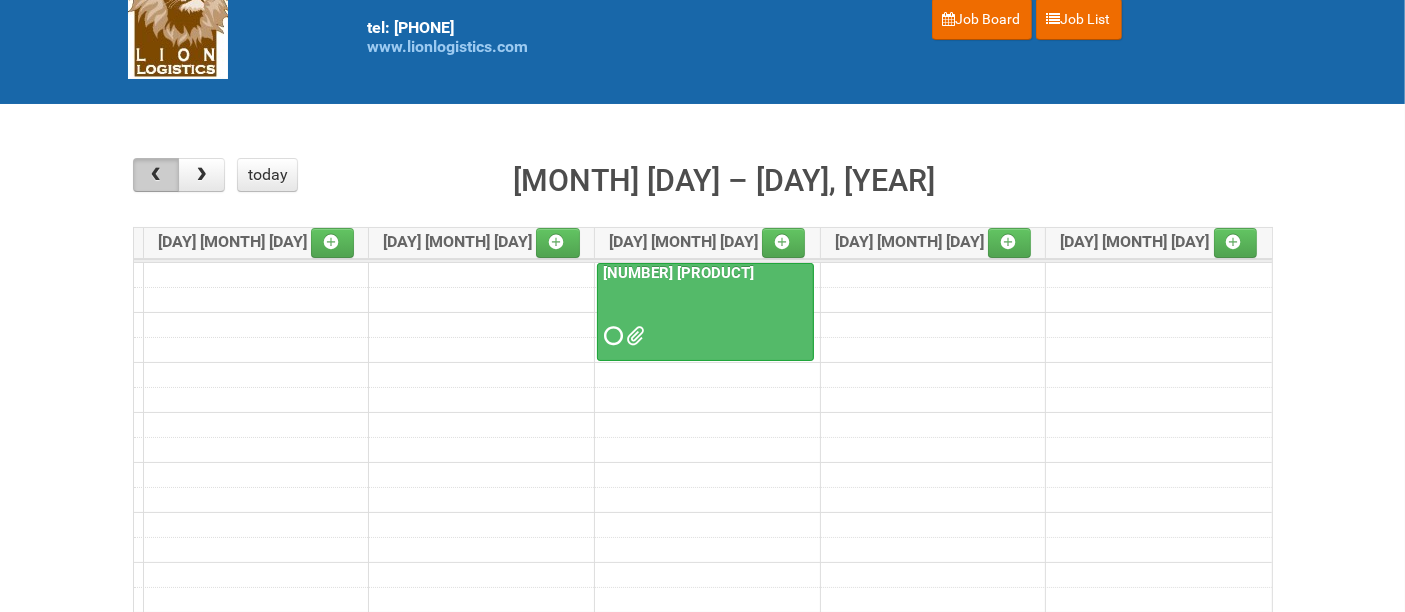 click at bounding box center (156, 175) 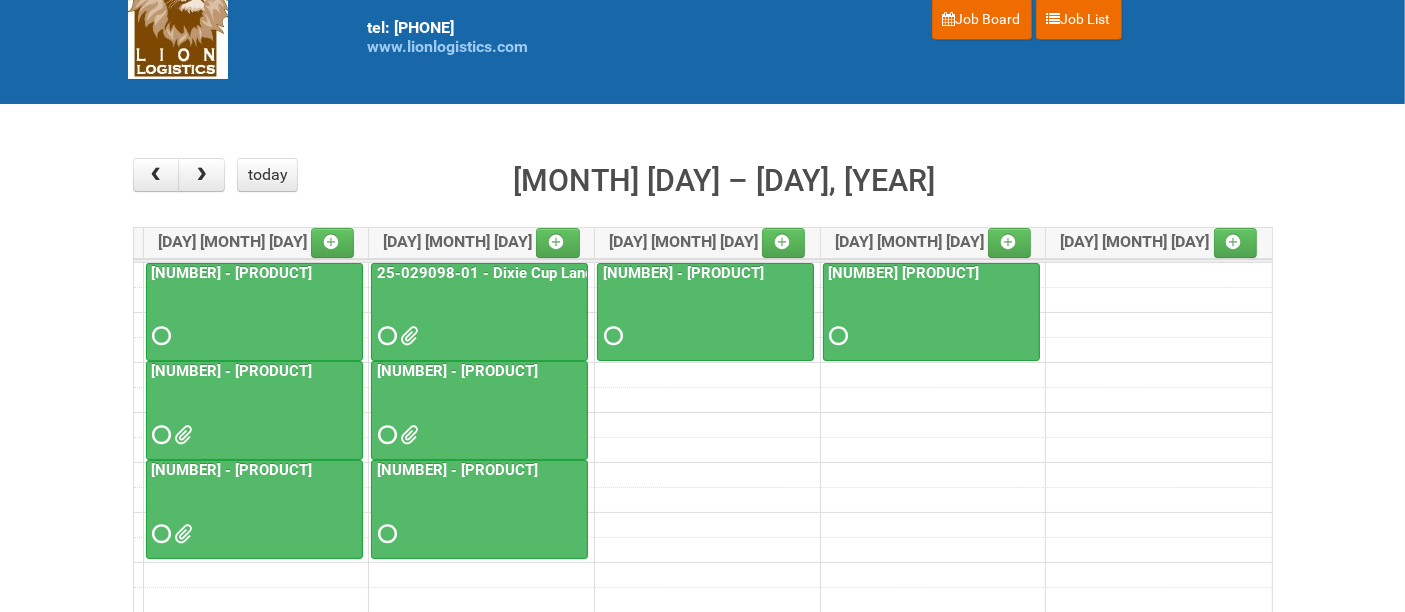 click at bounding box center [155, 175] 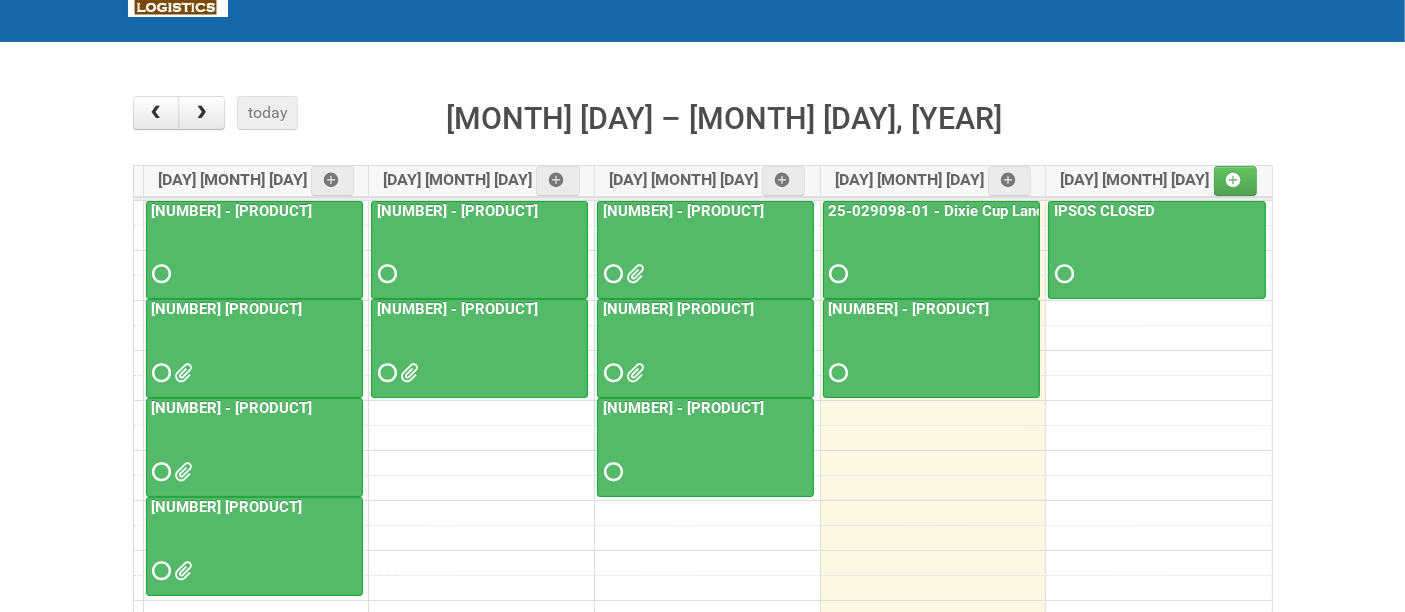 scroll, scrollTop: 222, scrollLeft: 0, axis: vertical 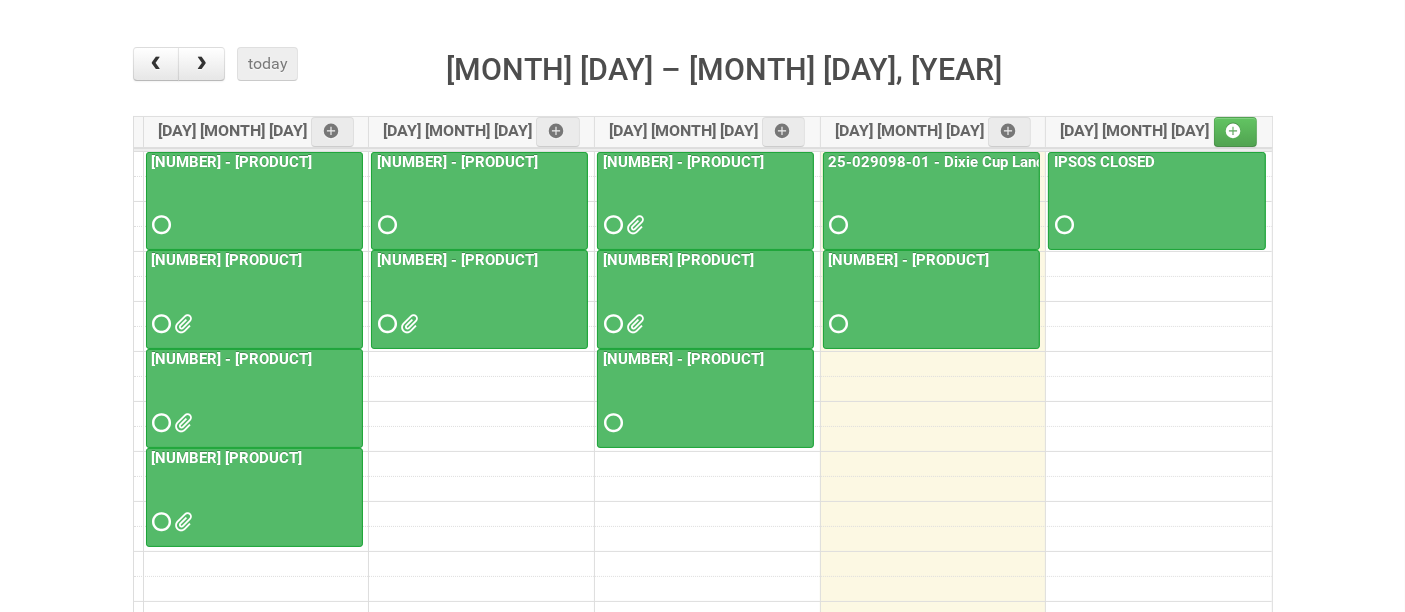 click at bounding box center (254, 504) 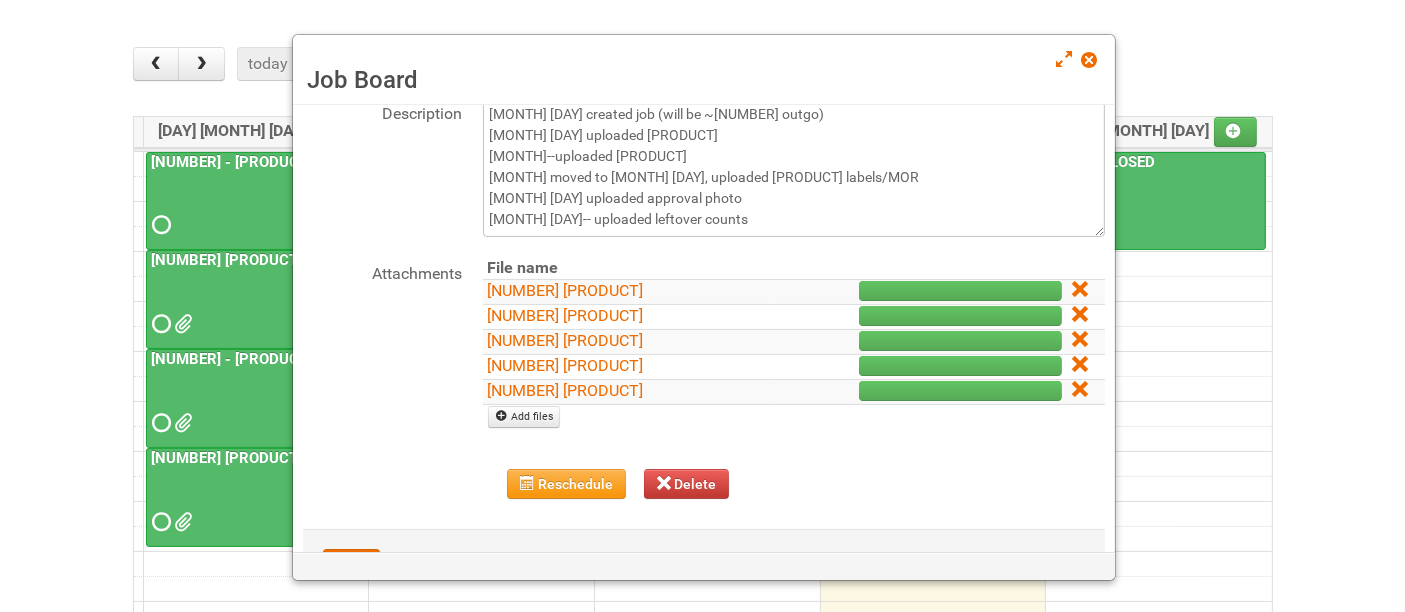 scroll, scrollTop: 214, scrollLeft: 0, axis: vertical 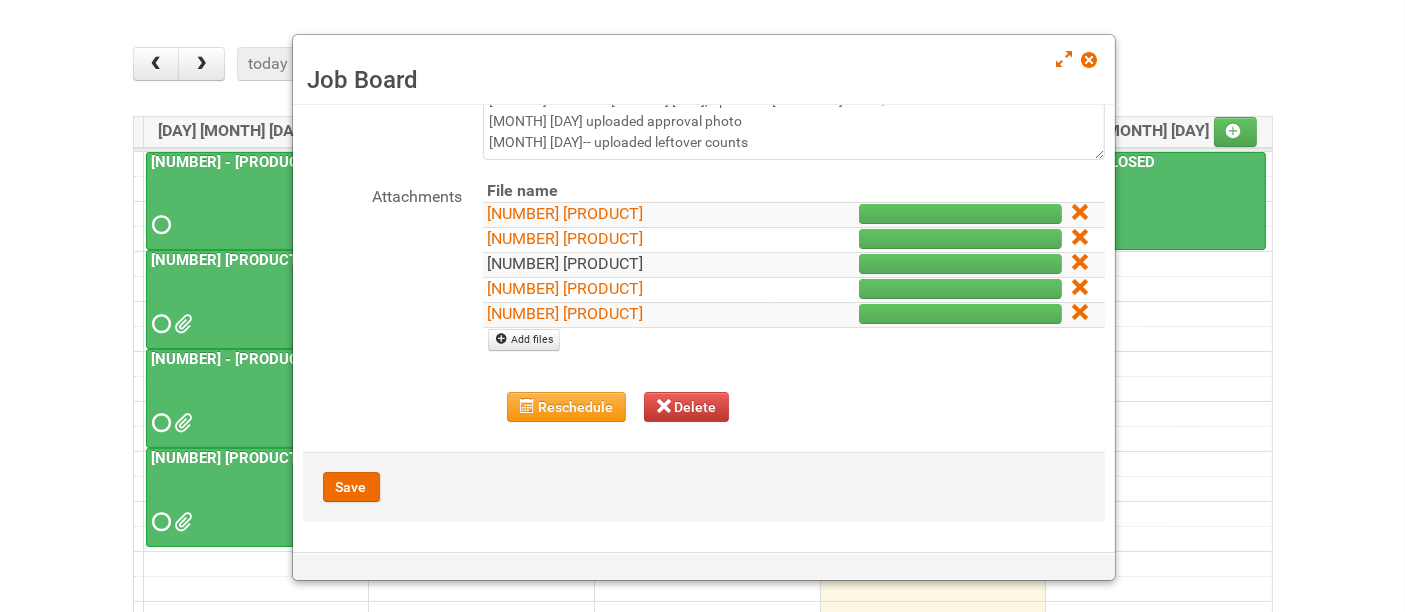click on "25-033275-01-10 MOR Mailing2.xlsm" at bounding box center [566, 263] 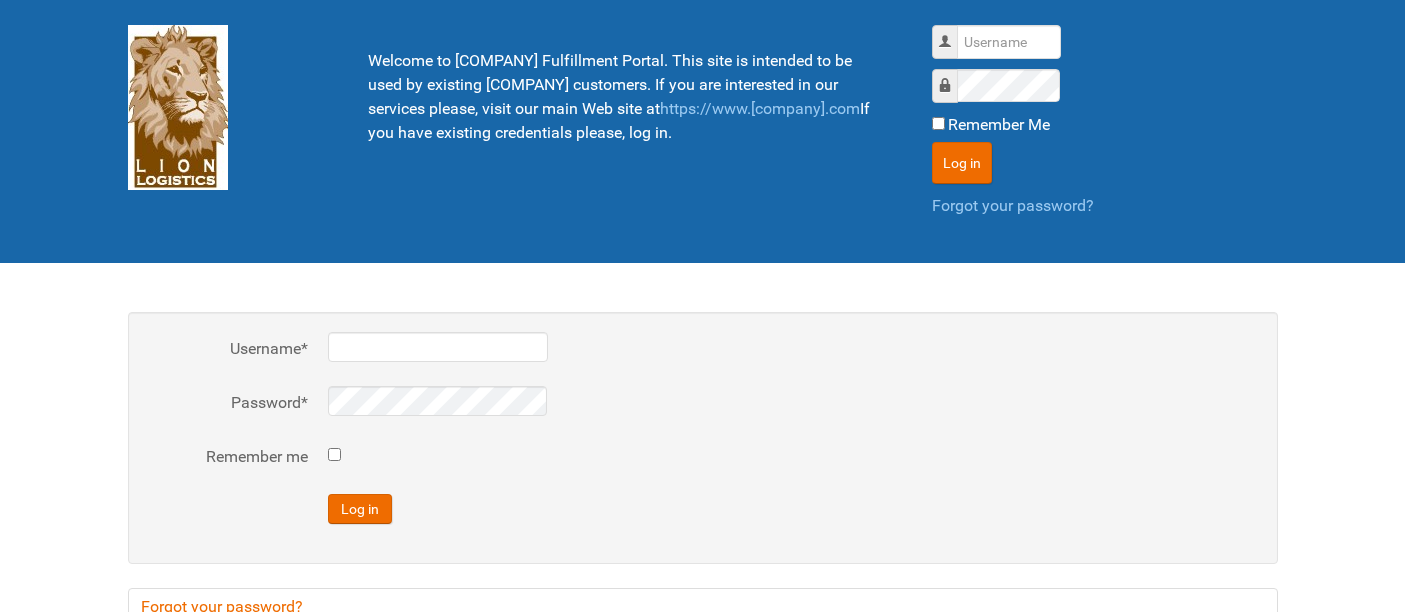 scroll, scrollTop: 0, scrollLeft: 0, axis: both 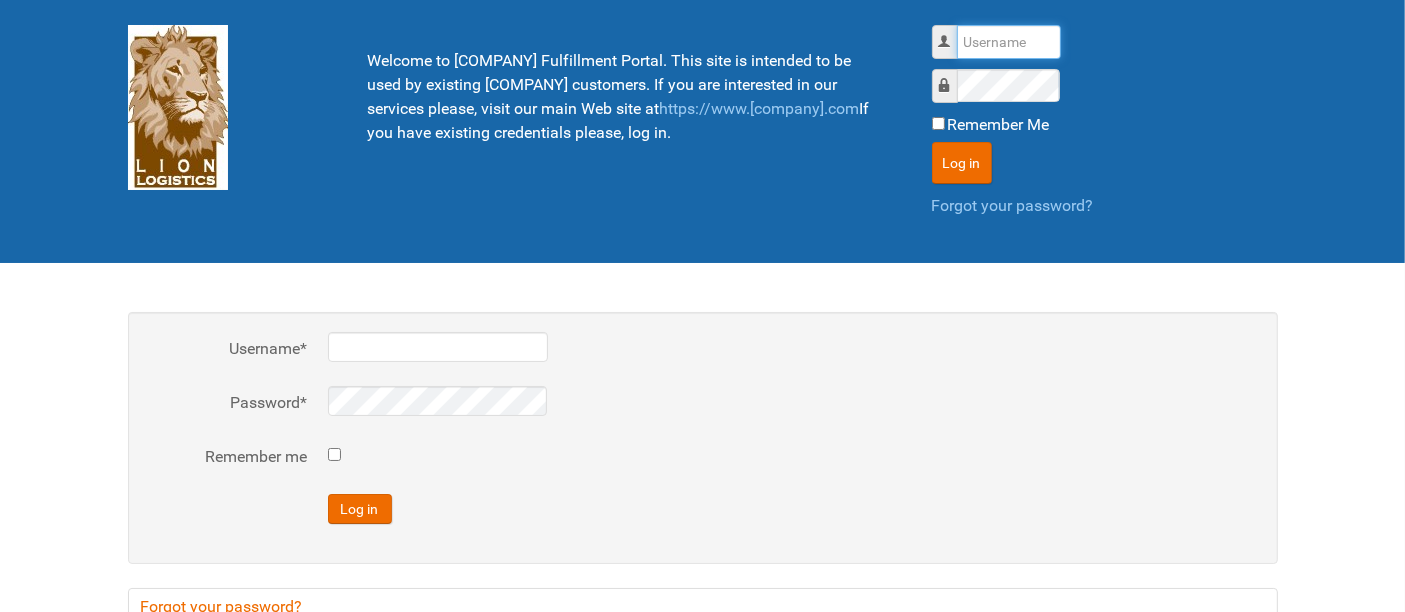 drag, startPoint x: 990, startPoint y: 46, endPoint x: 1001, endPoint y: 55, distance: 14.21267 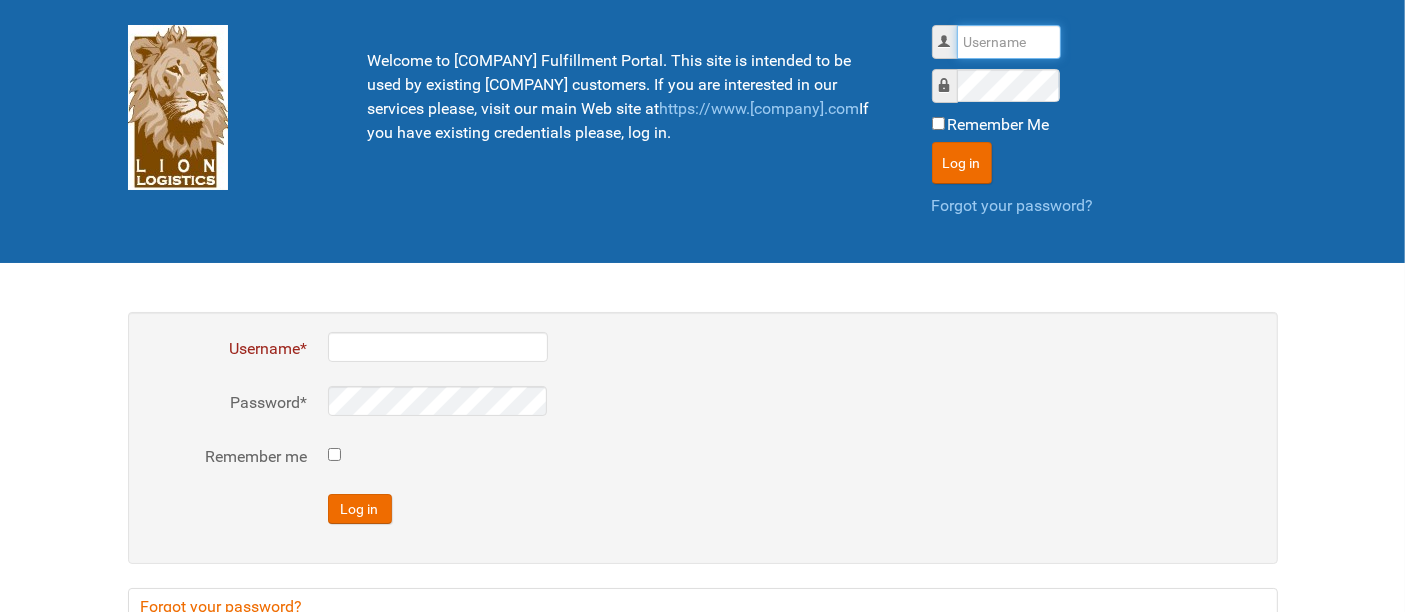 type on "al" 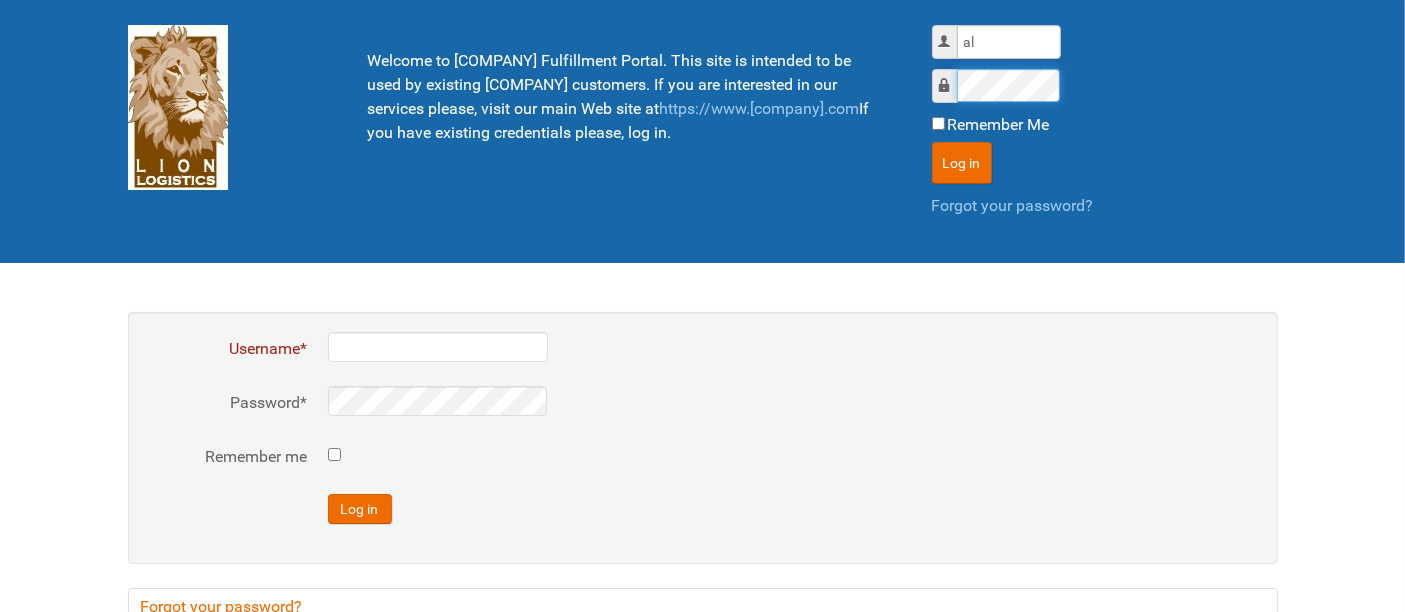 click on "Log in" at bounding box center (962, 163) 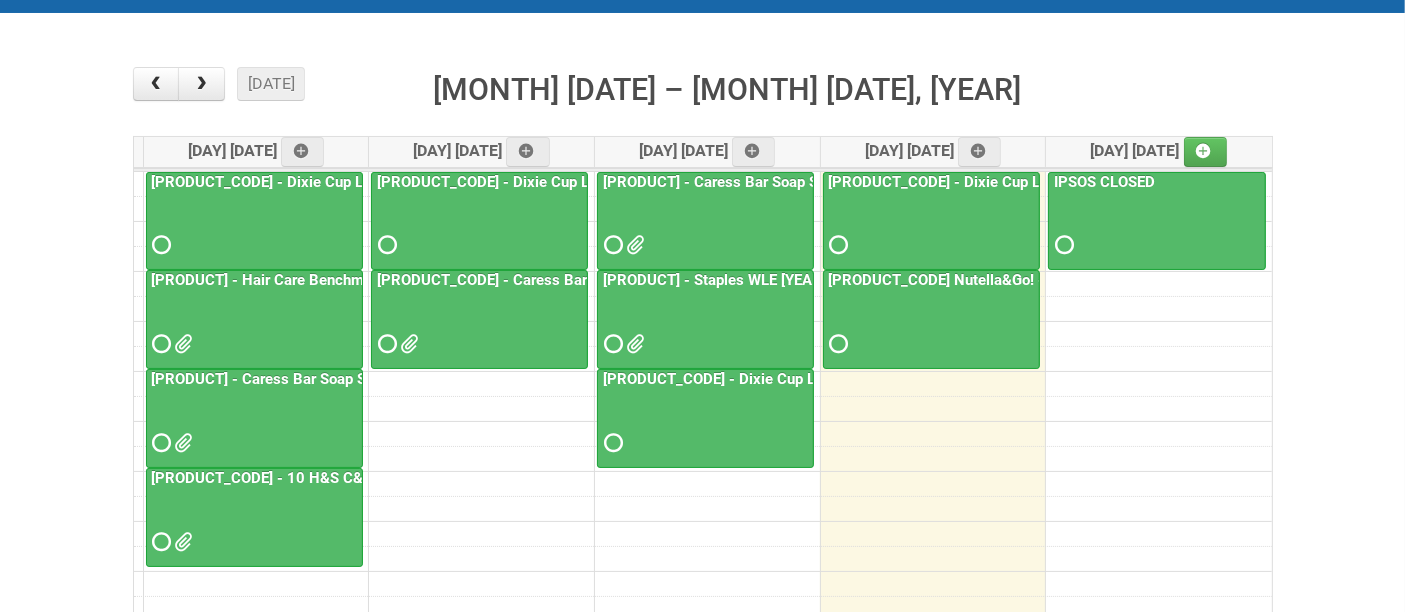 scroll, scrollTop: 222, scrollLeft: 0, axis: vertical 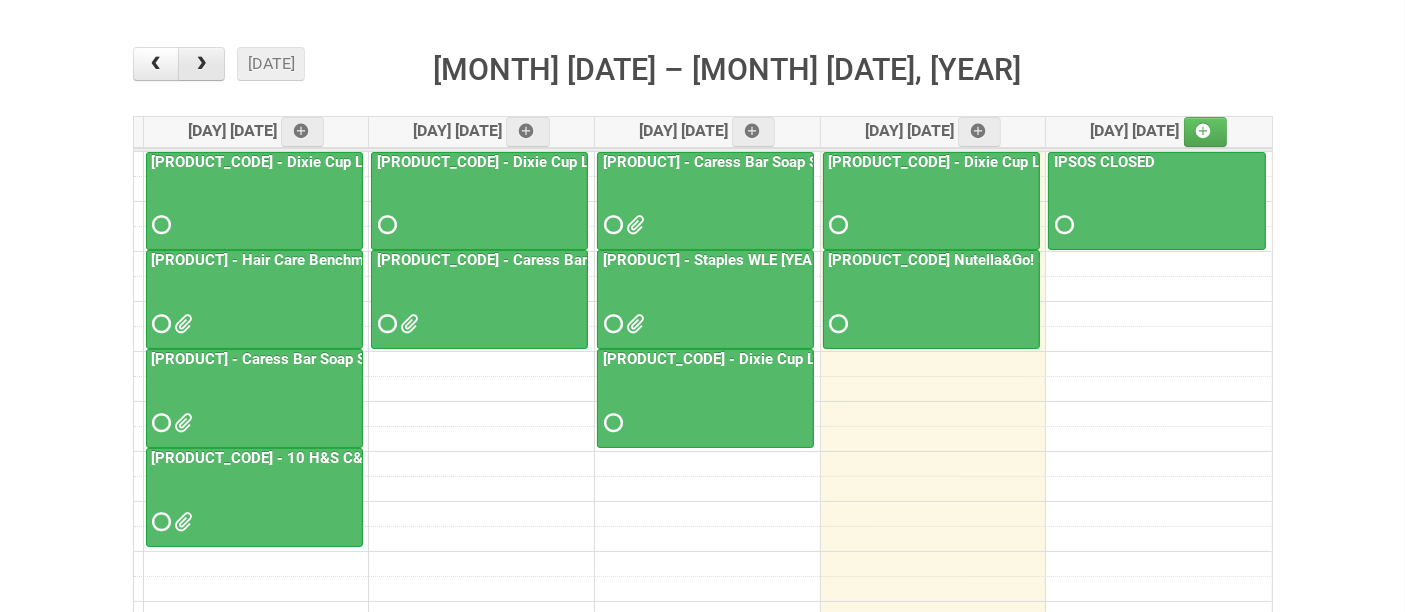 click at bounding box center (201, 64) 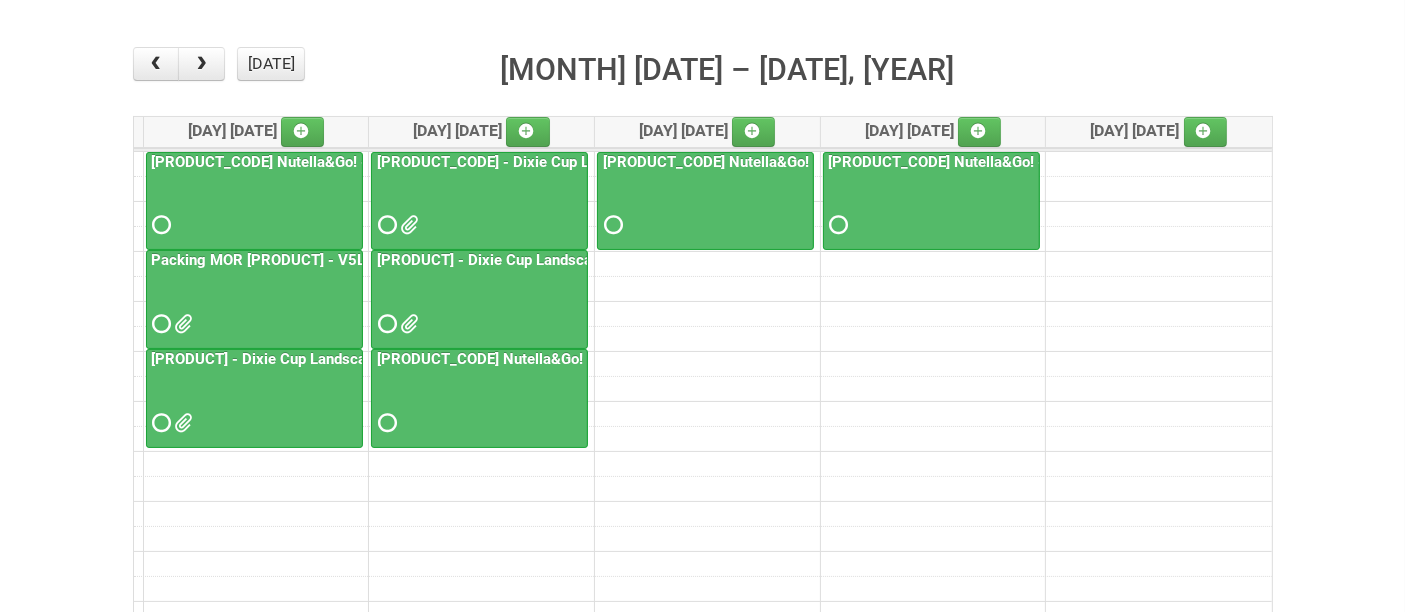 click at bounding box center (479, 306) 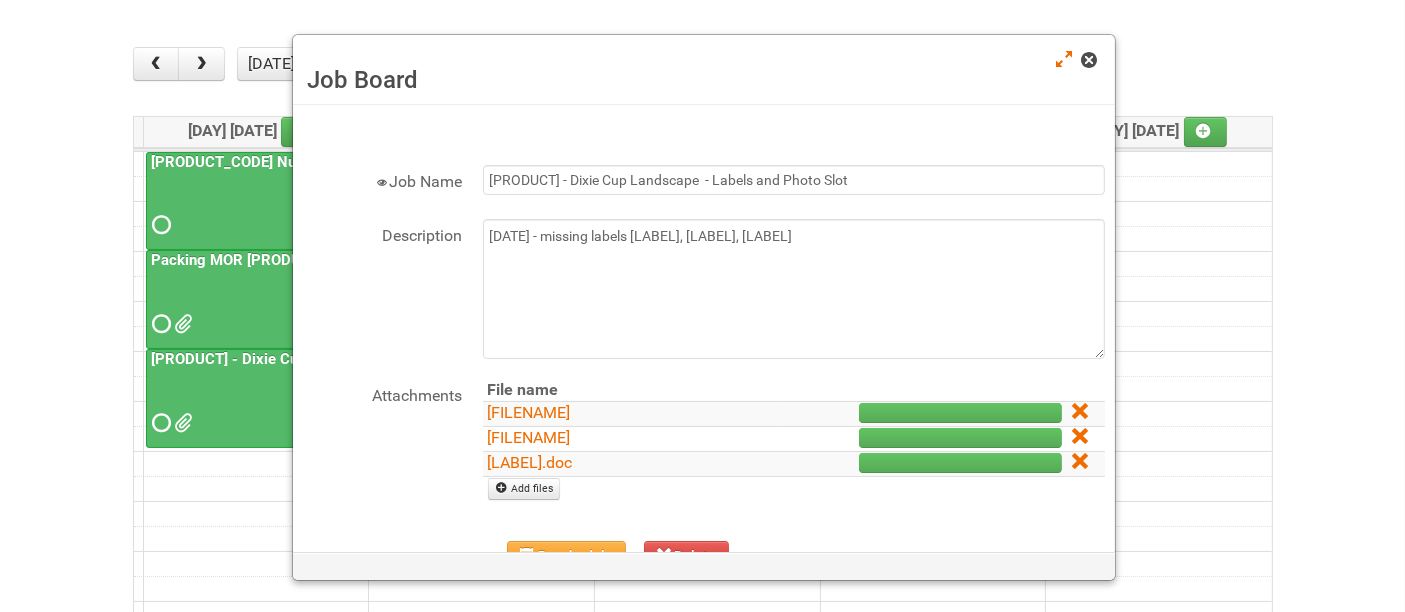 click at bounding box center (1091, 62) 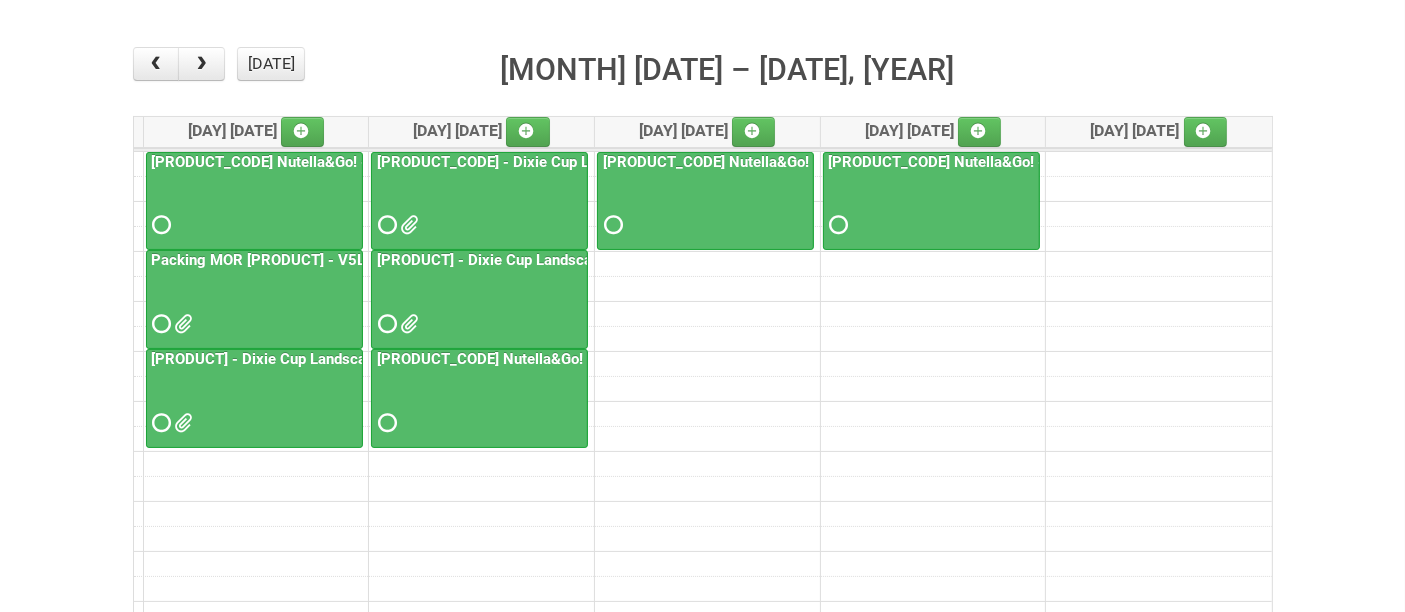 click at bounding box center (479, 207) 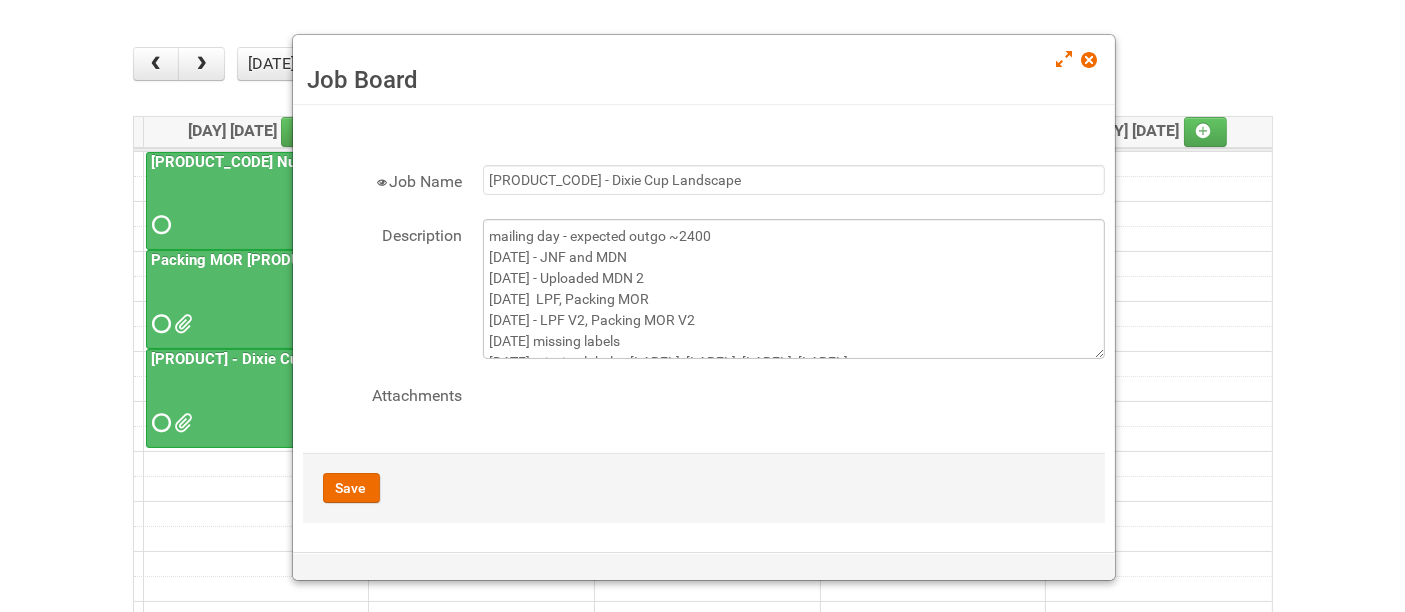 scroll, scrollTop: 62, scrollLeft: 0, axis: vertical 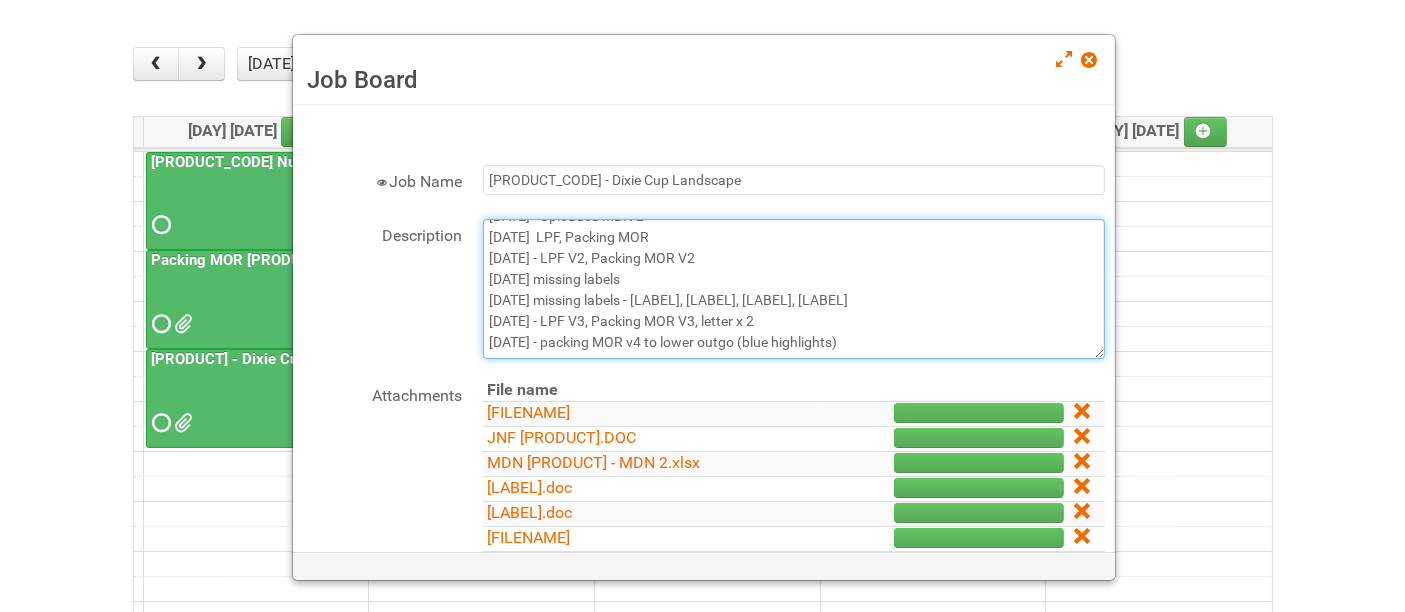 click on "mailing day - expected outgo ~2400
[DATE] - JNF and MDN
[DATE] - Uploaded MDN 2
[DATE]  LPF, Packing MOR
[DATE] - LPF V2, Packing MOR V2
[DATE] missing labels
[DATE] missing labels - [LABEL], [LABEL], [LABEL], [LABEL]
[DATE] - LPF V3, Packing MOR V3, letter x 2
[DATE] - packing MOR v4 to lower outgo (blue highlights)" at bounding box center [794, 289] 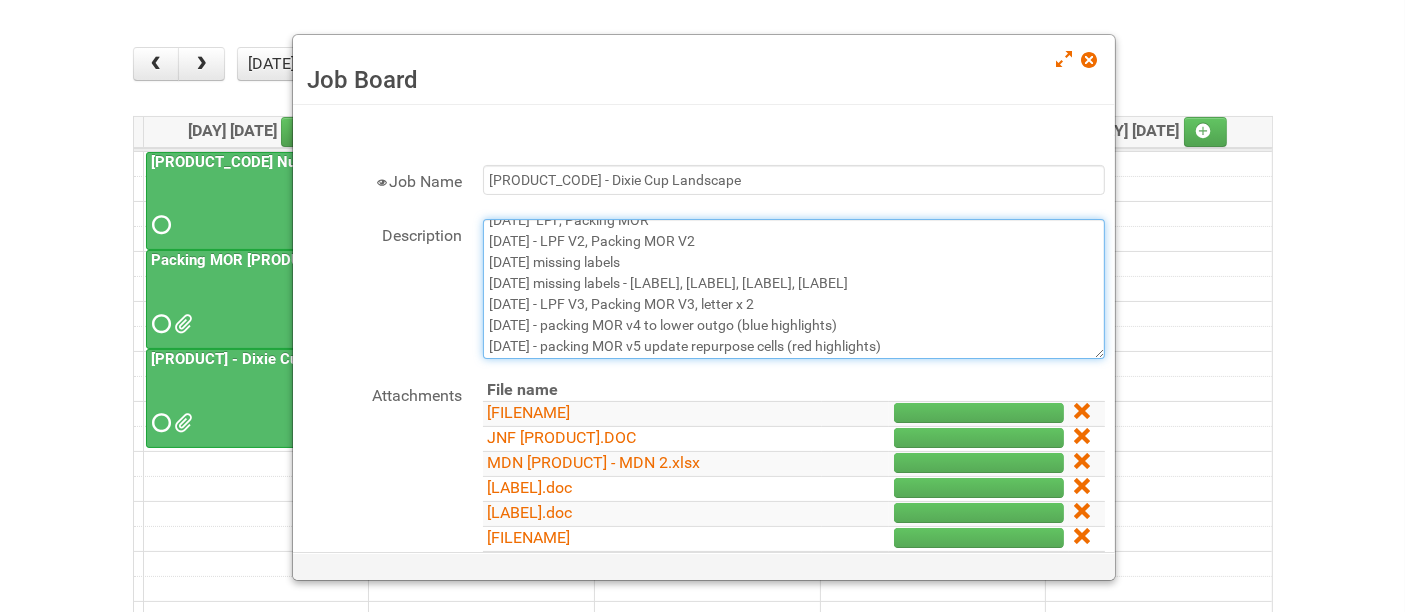 scroll, scrollTop: 84, scrollLeft: 0, axis: vertical 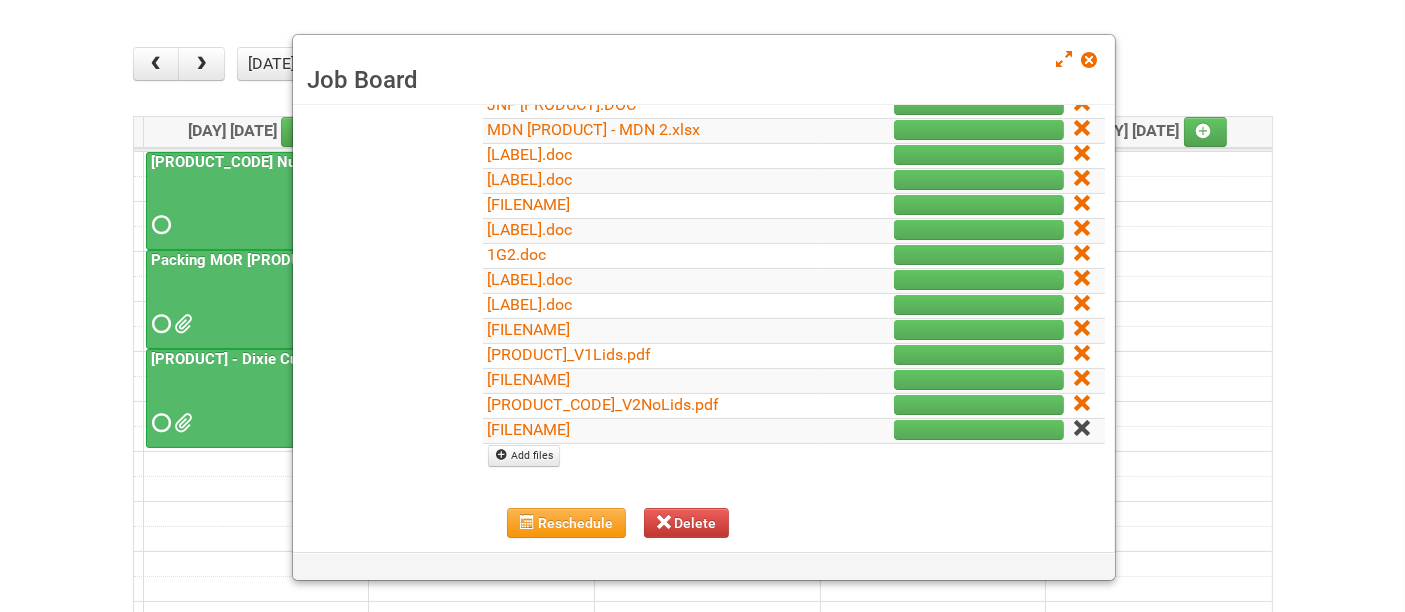 type on "mailing day - expected outgo ~2400
[DATE] - JNF and MDN
[DATE] - Uploaded MDN 2
[DATE]  LPF, Packing MOR
[DATE] - LPF V2, Packing MOR V2
[DATE] missing labels
[DATE] missing labels - [LABEL], [LABEL], [LABEL], [LABEL]
[DATE] - LPF V3, Packing MOR V3, letter x 2
[DATE] - packing MOR v4 to lower outgo (blue highlights)
[DATE] - packing MOR v5 update repurpose cells (red highlights)" 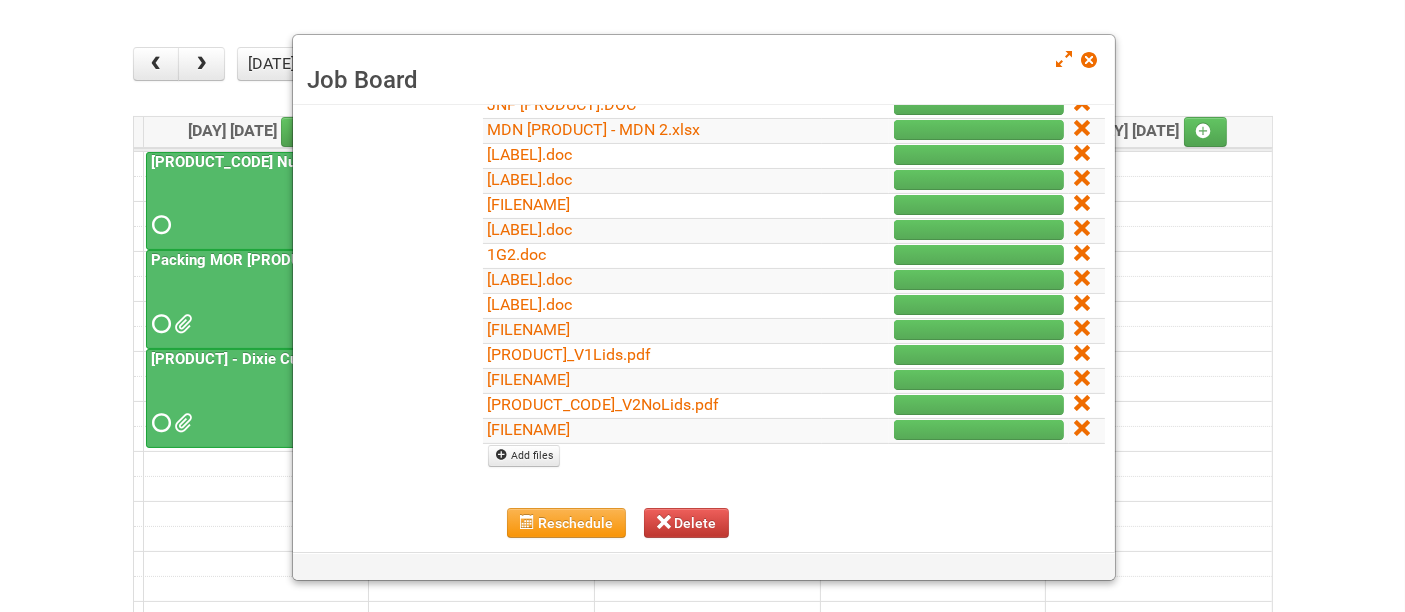 scroll, scrollTop: 0, scrollLeft: 0, axis: both 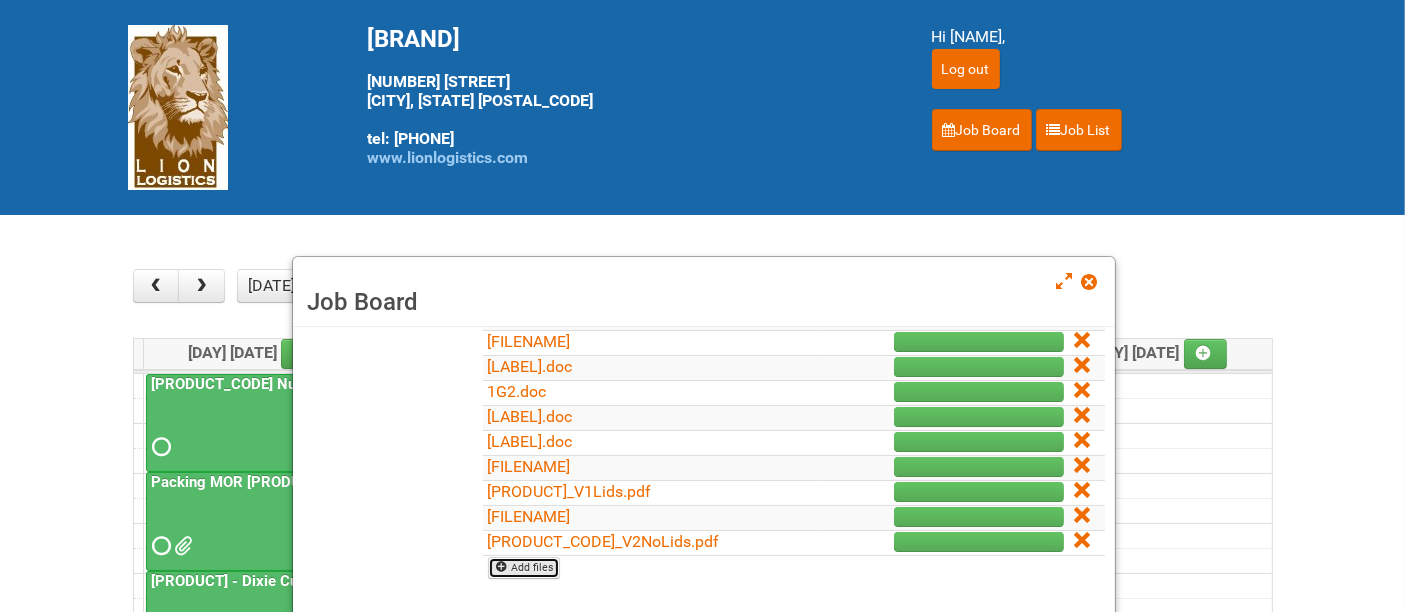 click on "Add files" at bounding box center (524, 568) 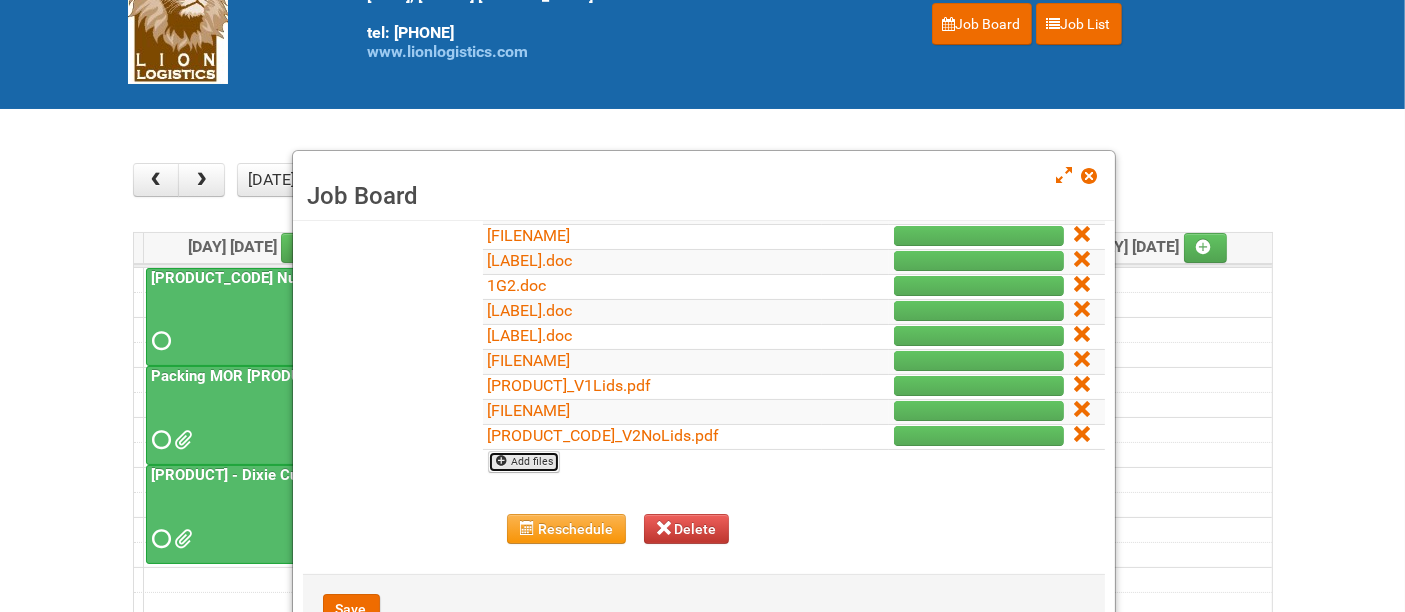 scroll, scrollTop: 333, scrollLeft: 0, axis: vertical 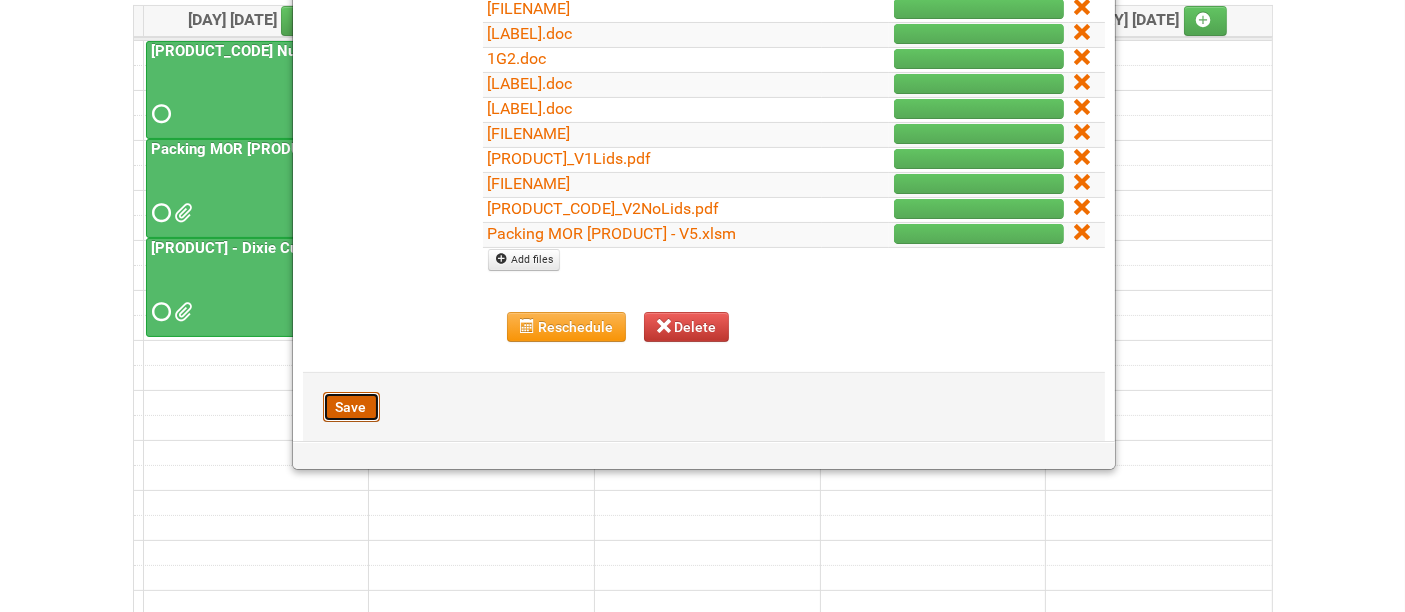 click on "Save" at bounding box center [351, 407] 